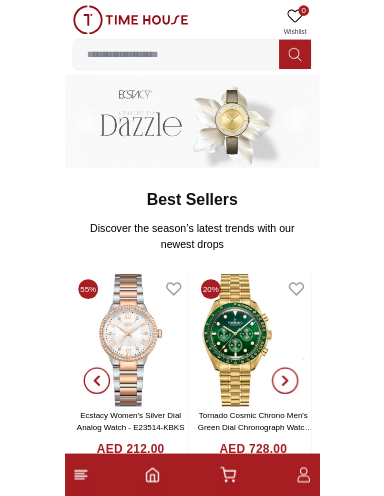 scroll, scrollTop: 0, scrollLeft: 0, axis: both 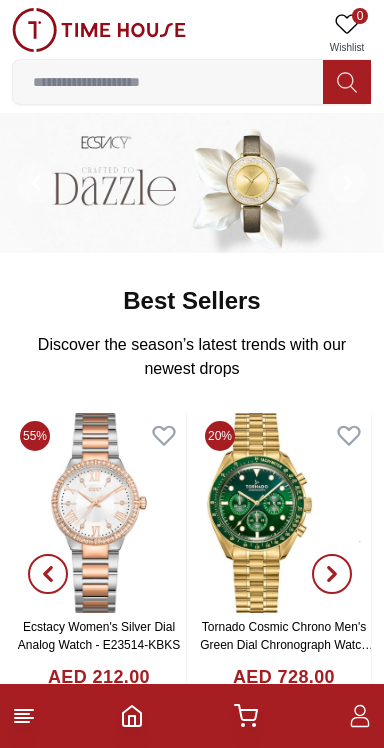 click at bounding box center (168, 82) 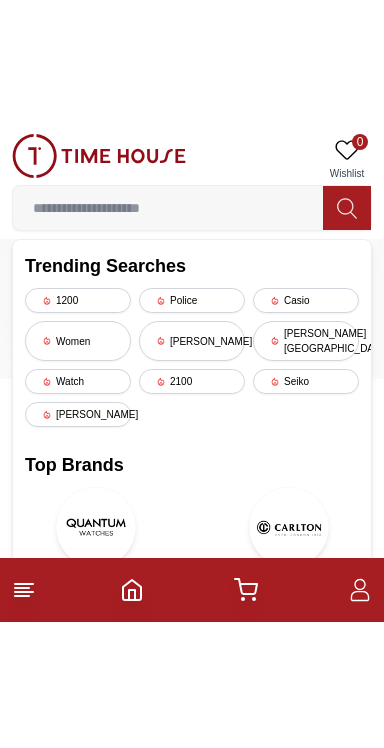 scroll, scrollTop: 0, scrollLeft: 0, axis: both 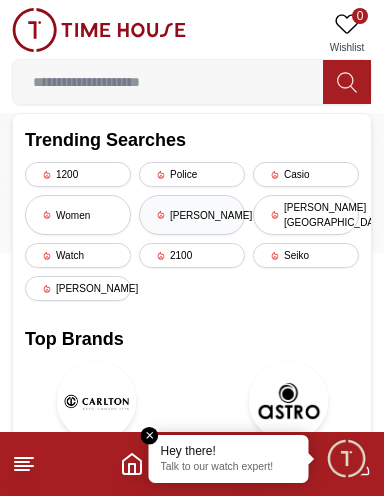 click on "[PERSON_NAME]" at bounding box center (192, 215) 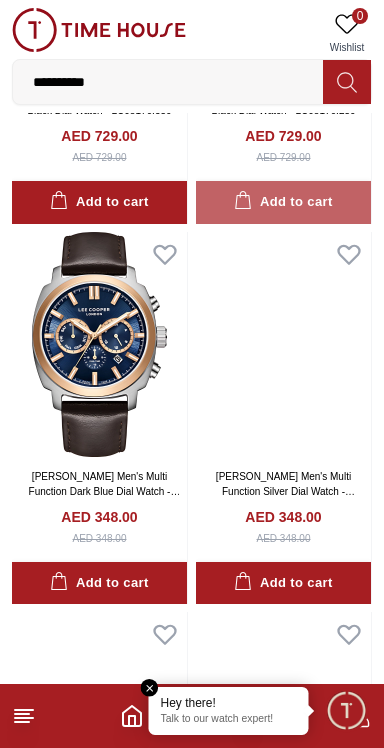 scroll, scrollTop: 2499, scrollLeft: 0, axis: vertical 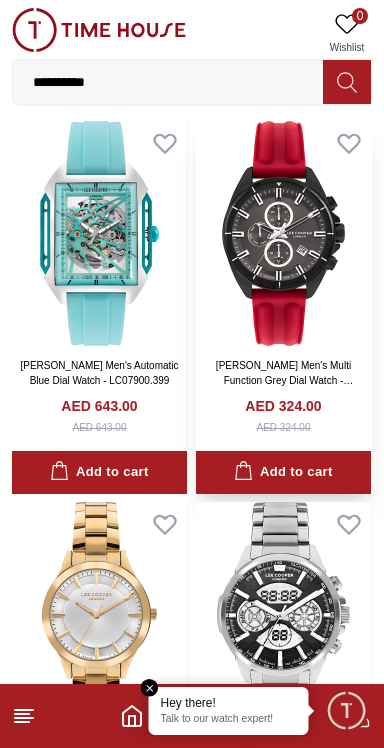 click on "AED 324.00" at bounding box center (283, 406) 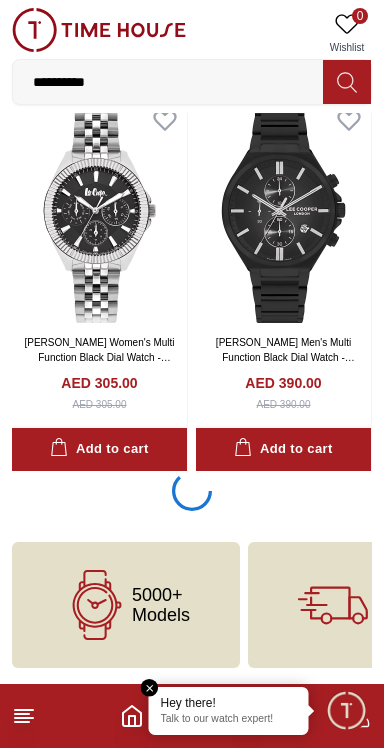 scroll, scrollTop: 11427, scrollLeft: 0, axis: vertical 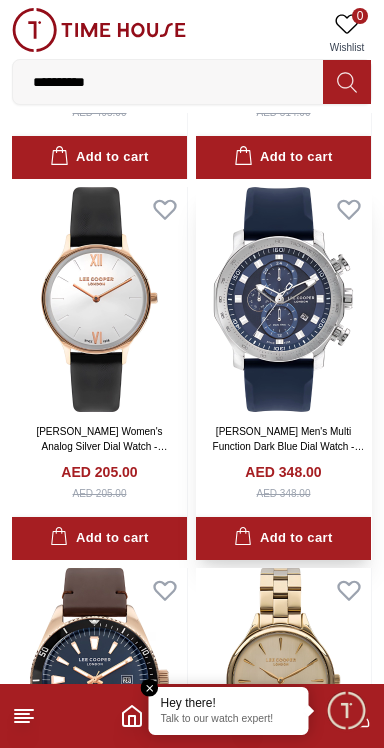 click at bounding box center [283, 299] 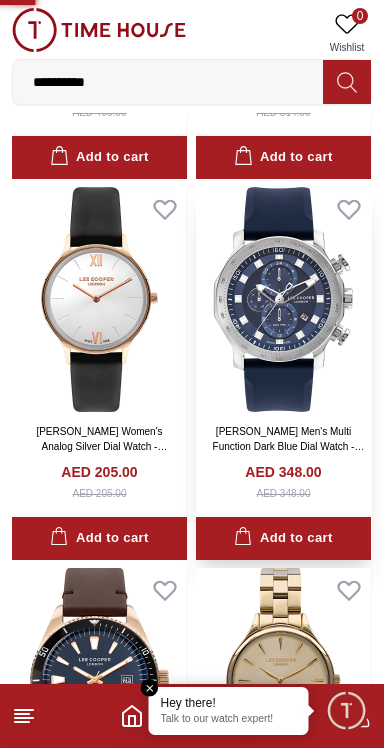 scroll, scrollTop: 0, scrollLeft: 0, axis: both 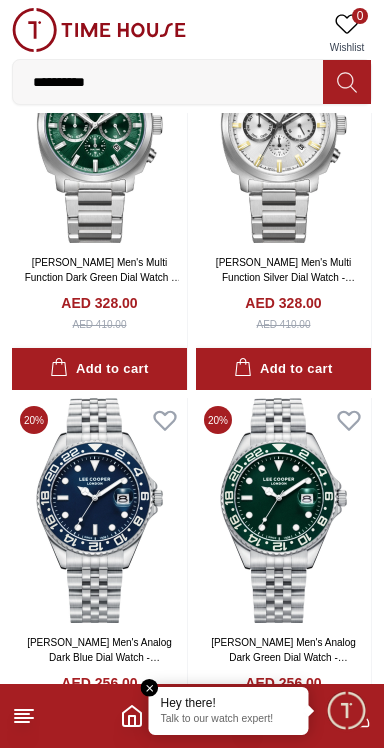 click on "**********" at bounding box center (168, 82) 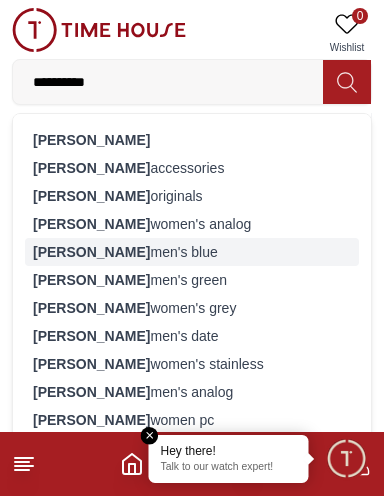 click on "[PERSON_NAME]  men's blue" at bounding box center (192, 252) 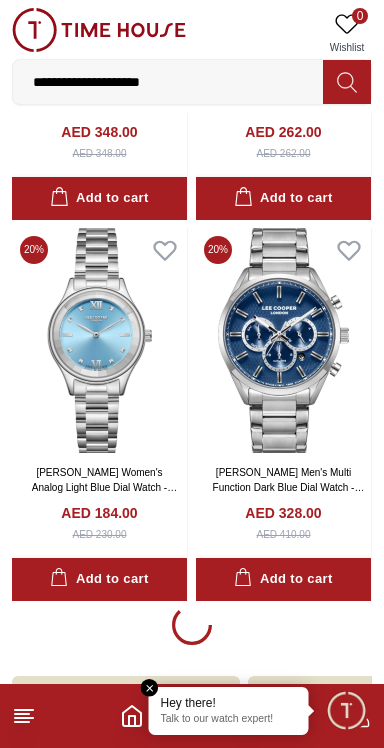 scroll, scrollTop: 3629, scrollLeft: 0, axis: vertical 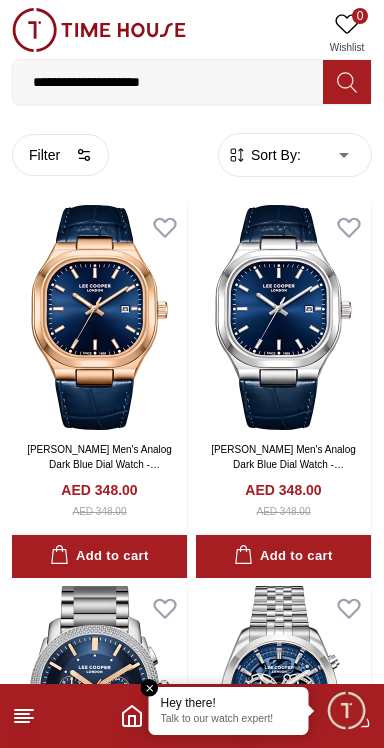 click on "**********" at bounding box center [168, 82] 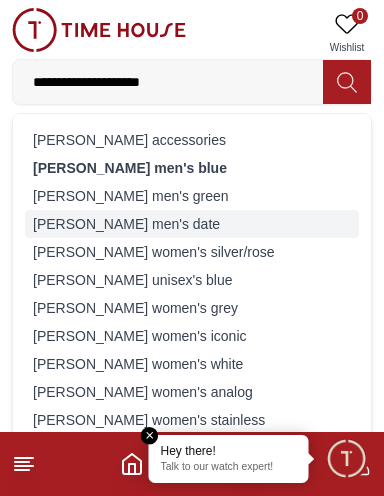 click on "[PERSON_NAME] men's date" at bounding box center [192, 224] 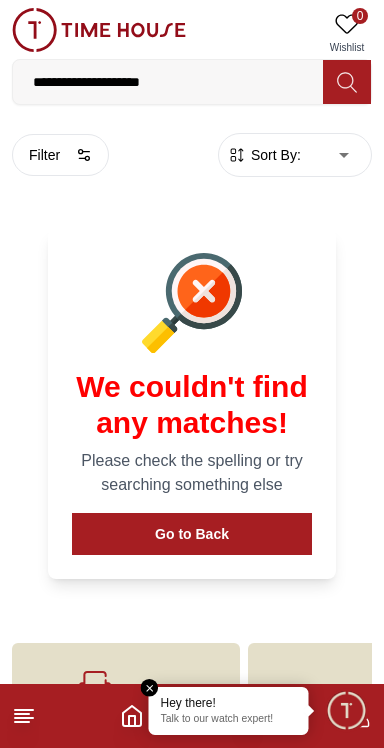 click on "**********" at bounding box center (168, 82) 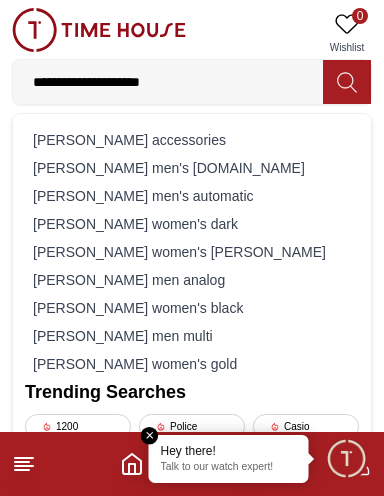 click on "**********" at bounding box center (168, 82) 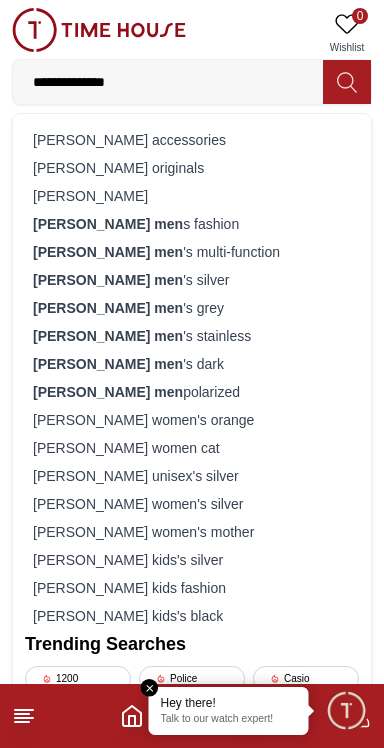 click on "**********" at bounding box center (168, 82) 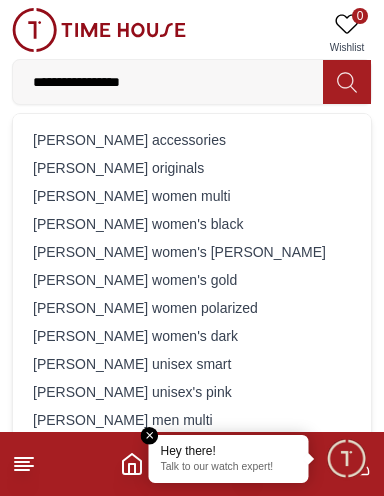 type on "**********" 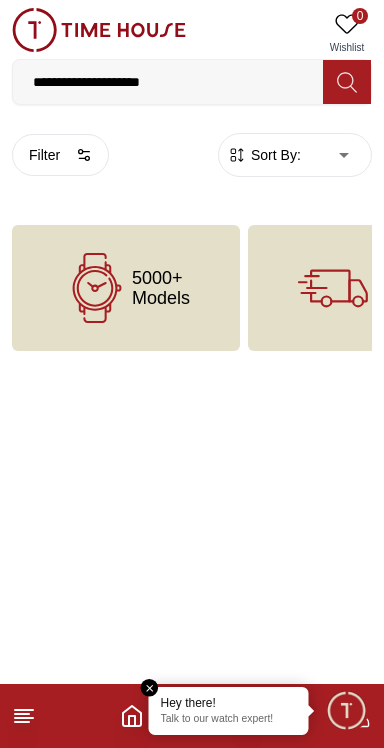 click on "**********" at bounding box center [168, 82] 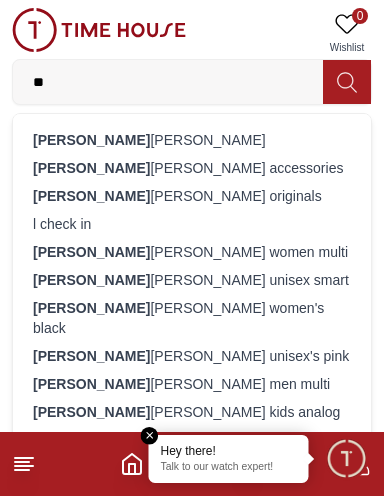 type on "*" 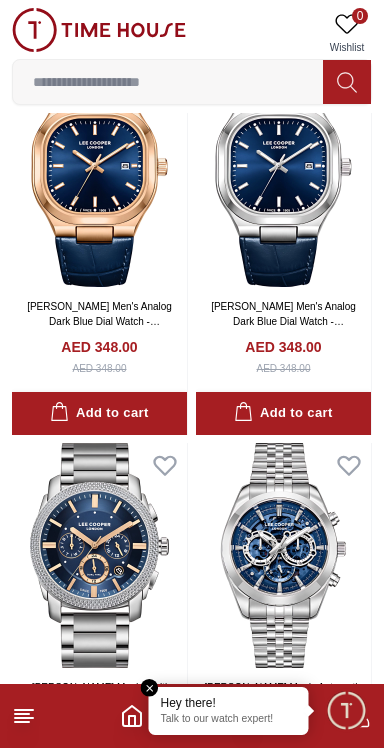 scroll, scrollTop: 0, scrollLeft: 0, axis: both 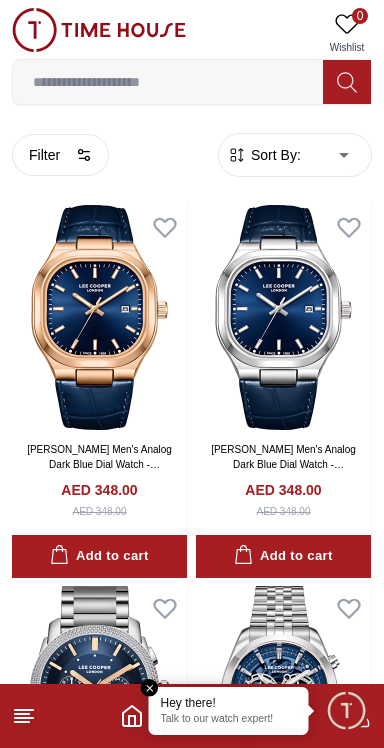 type 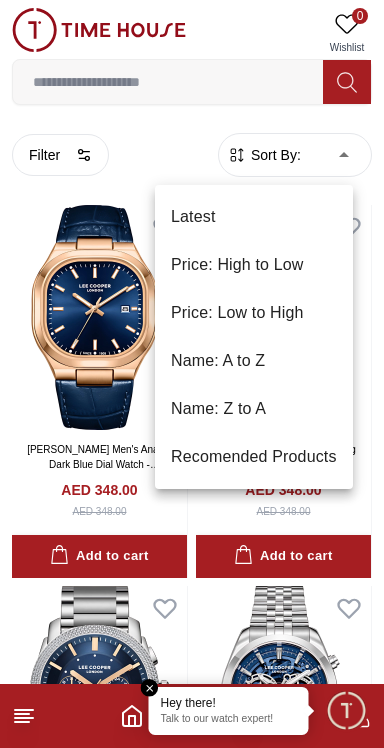 click on "Price: Low to High" at bounding box center (254, 313) 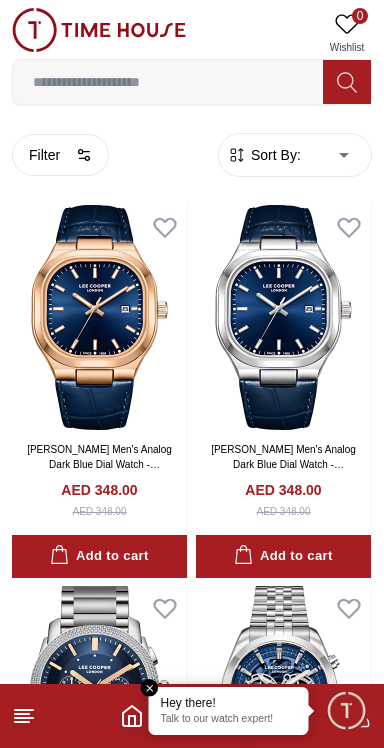 type on "*" 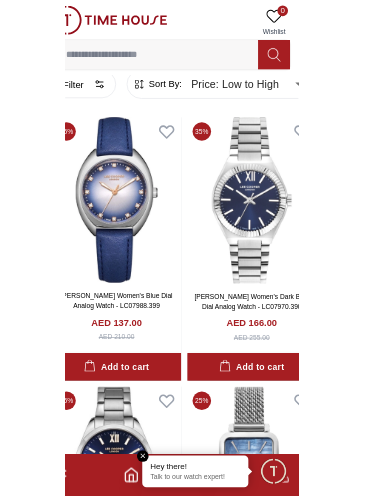 scroll, scrollTop: 0, scrollLeft: 0, axis: both 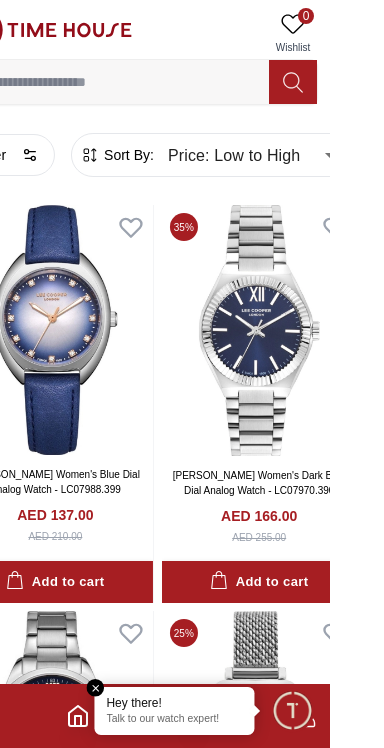 click at bounding box center [168, 82] 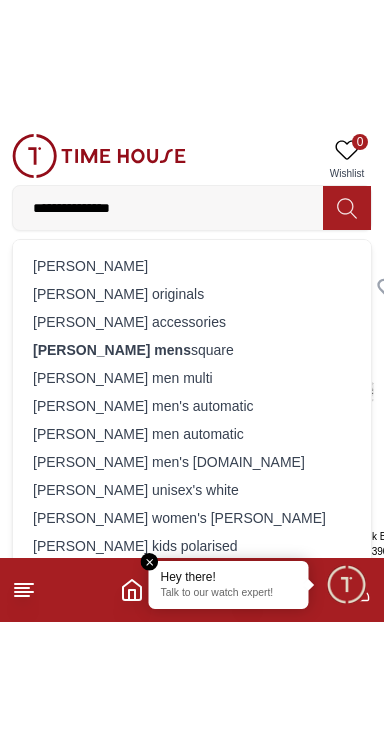 scroll, scrollTop: 64, scrollLeft: 0, axis: vertical 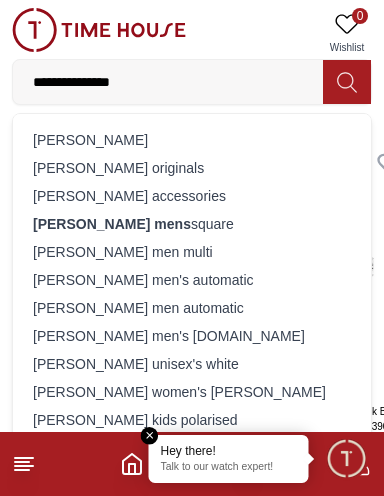 type on "**********" 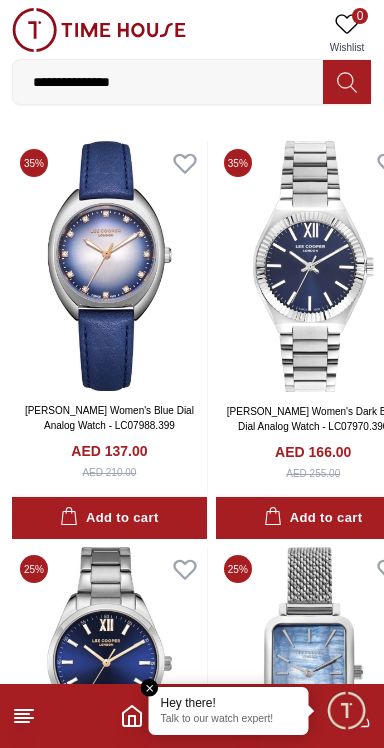 type on "******" 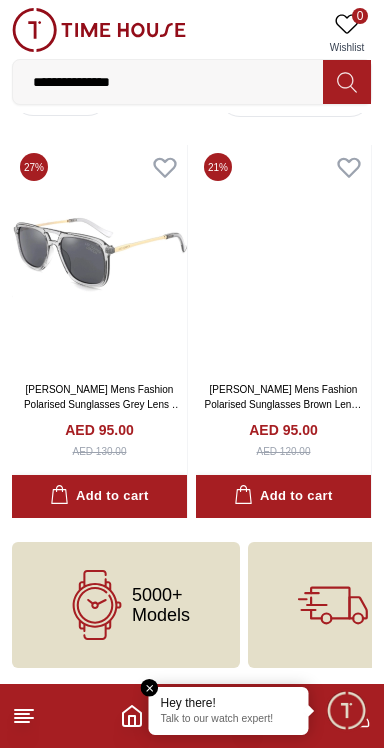 scroll, scrollTop: 0, scrollLeft: 0, axis: both 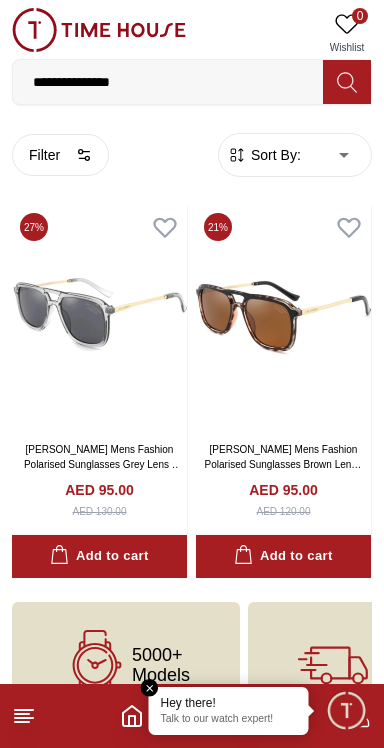 click on "**********" at bounding box center (168, 82) 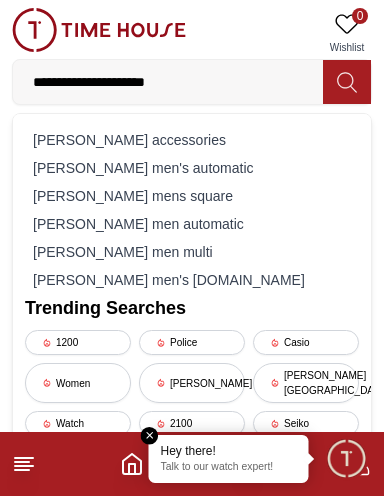 type on "**********" 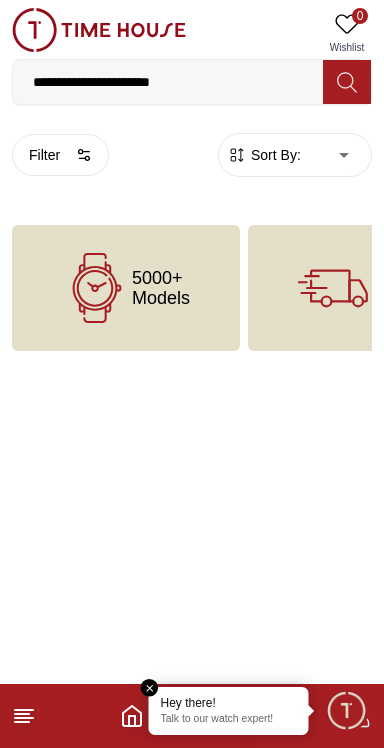 click on "**********" at bounding box center [168, 82] 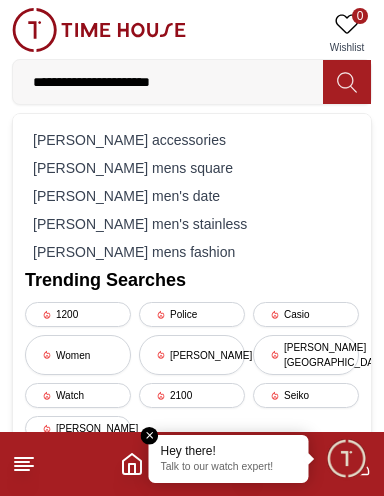 type on "**********" 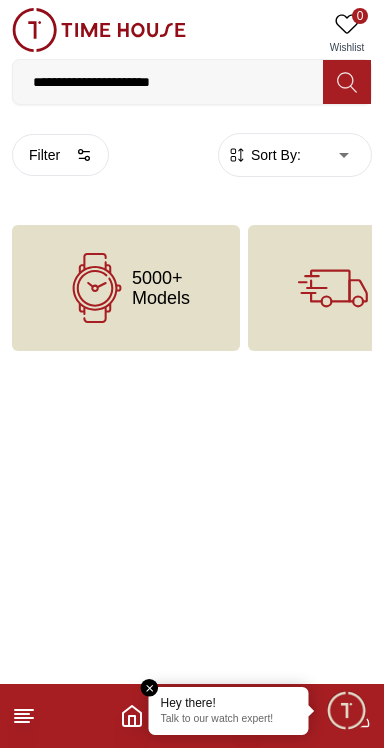 click on "Sort By:" at bounding box center (274, 155) 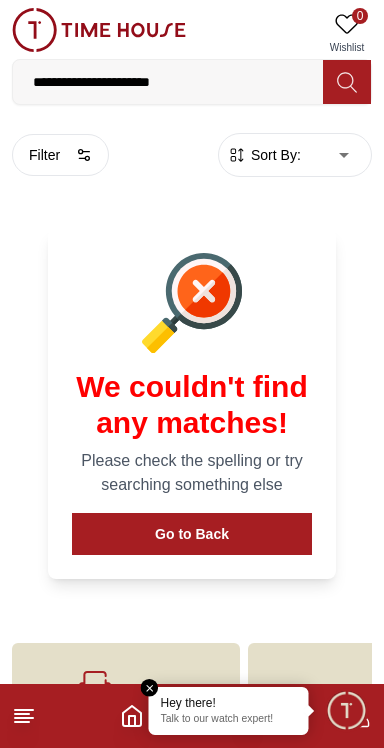 click on "**********" at bounding box center (168, 82) 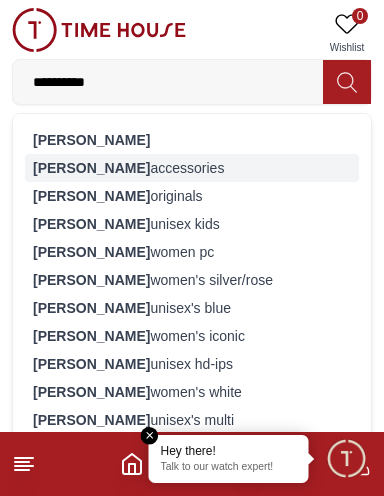 type on "**********" 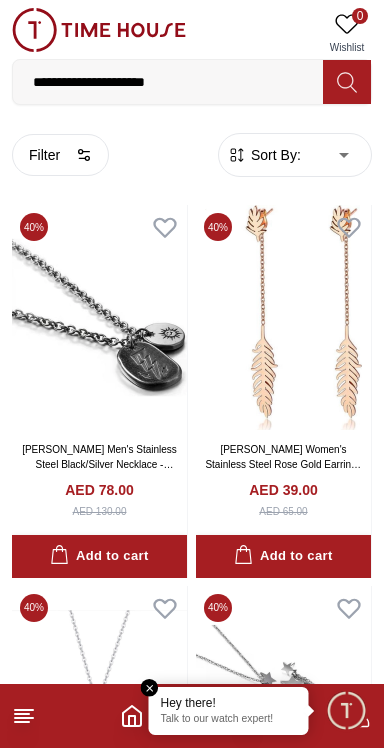 click on "**********" at bounding box center (168, 82) 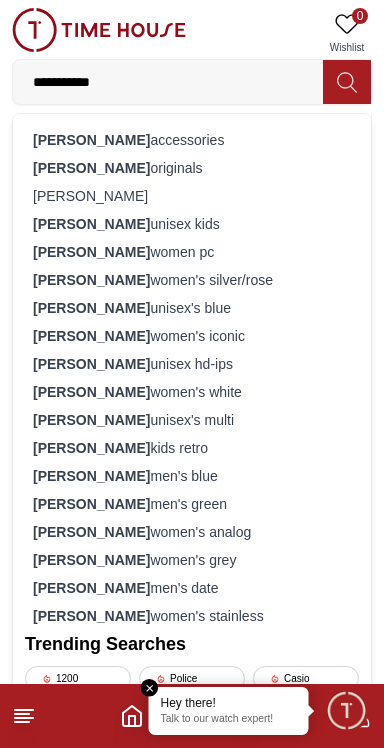 scroll, scrollTop: 952, scrollLeft: 0, axis: vertical 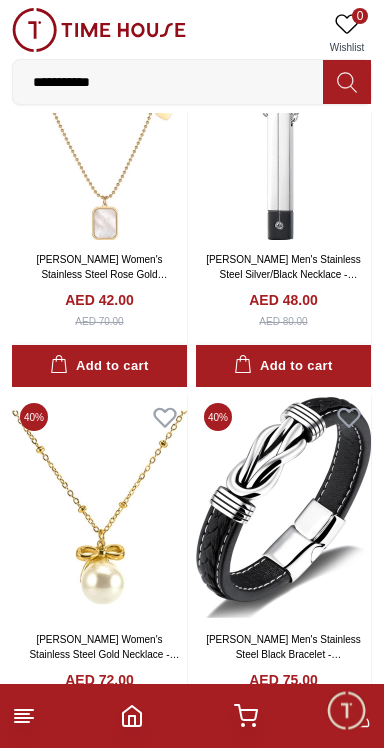 click on "**********" at bounding box center [168, 82] 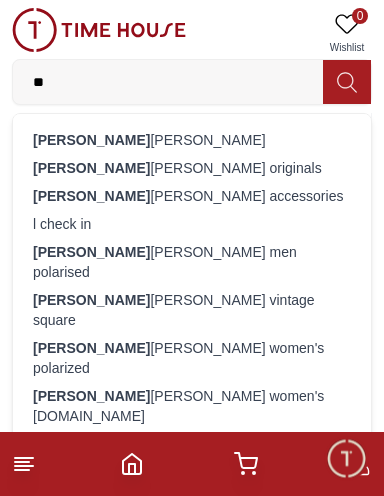 type on "*" 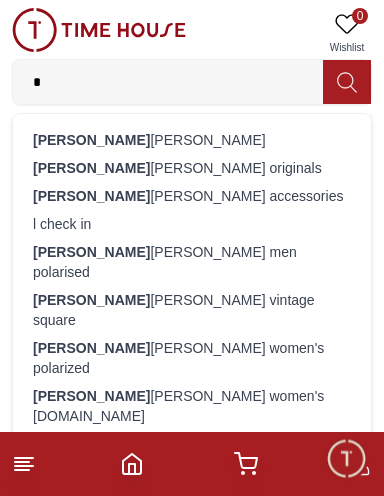 type 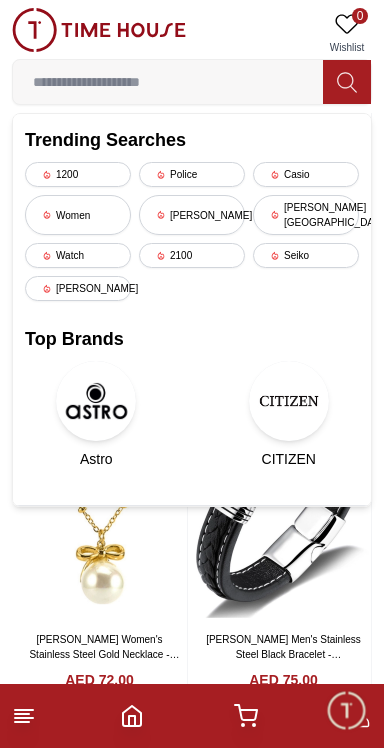 scroll, scrollTop: 0, scrollLeft: 0, axis: both 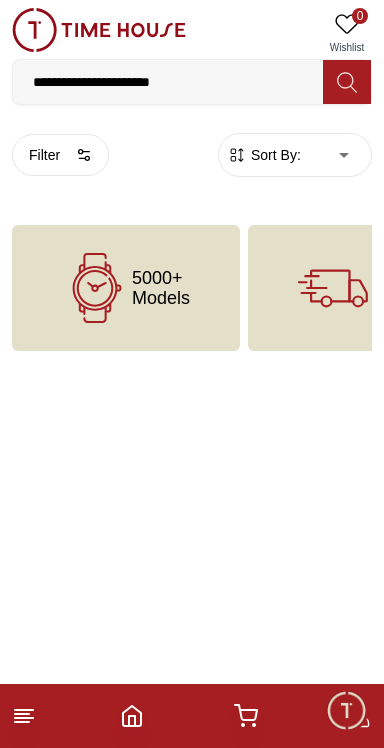 click on "**********" at bounding box center (168, 82) 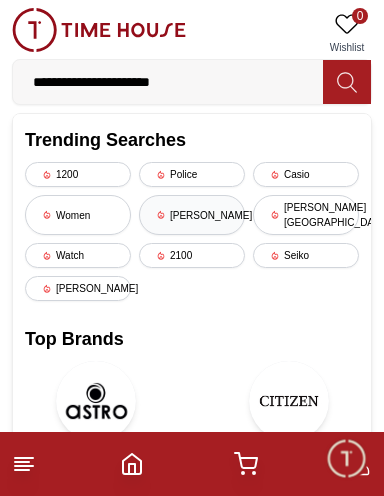 click on "[PERSON_NAME]" at bounding box center [192, 215] 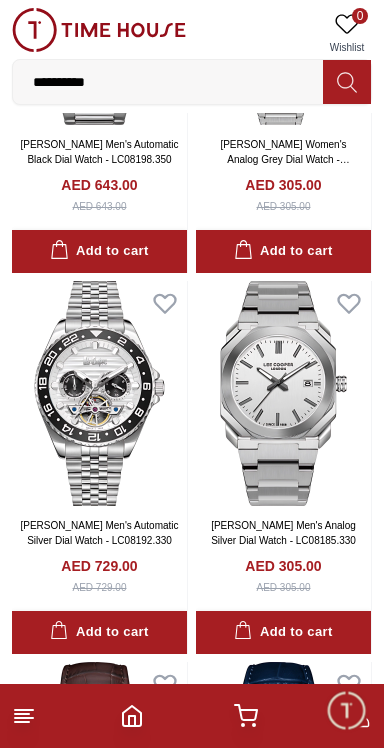 scroll, scrollTop: 0, scrollLeft: 0, axis: both 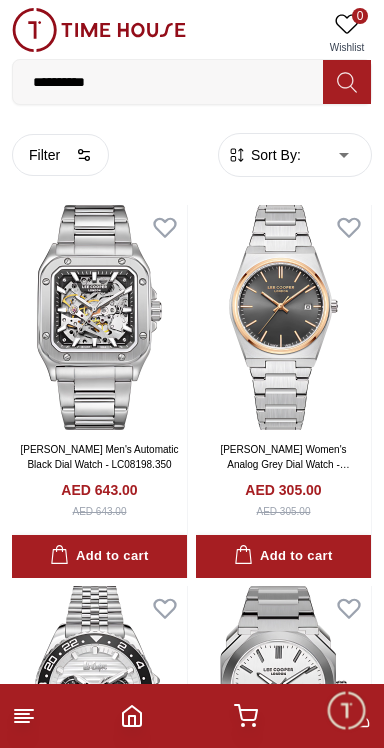 click on "Sort By:" at bounding box center [274, 155] 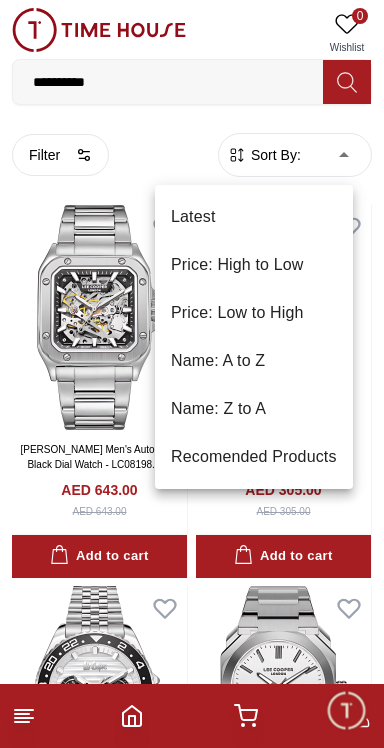 click on "Price: Low to High" at bounding box center [254, 313] 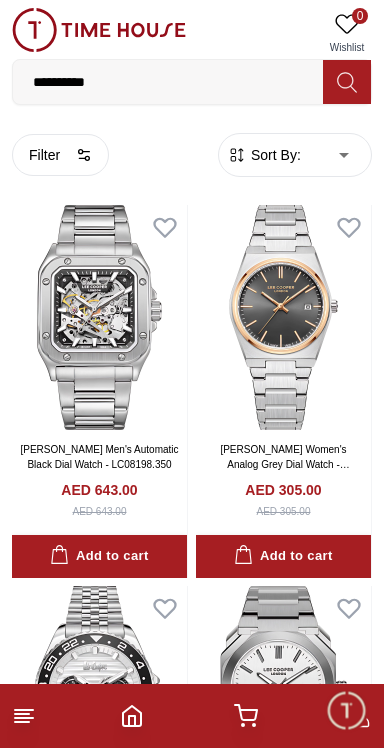 type on "*" 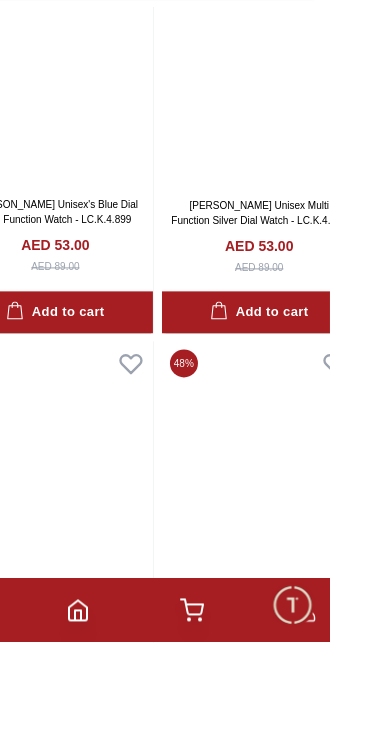 scroll, scrollTop: 3871, scrollLeft: 0, axis: vertical 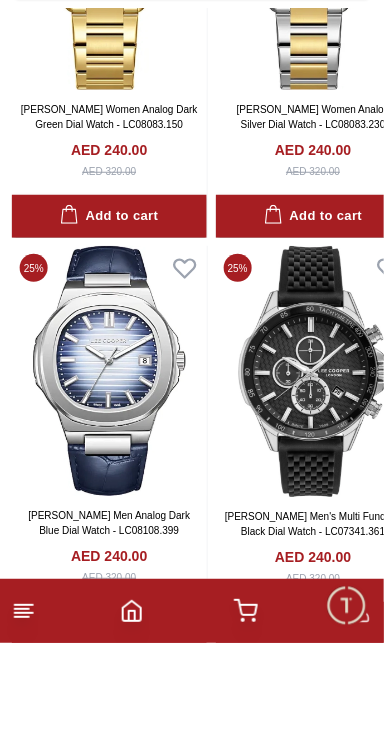click at bounding box center (109, -1149) 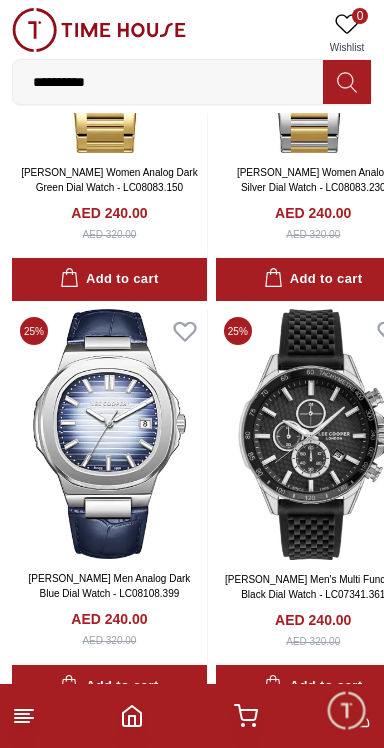 scroll, scrollTop: 35647, scrollLeft: 0, axis: vertical 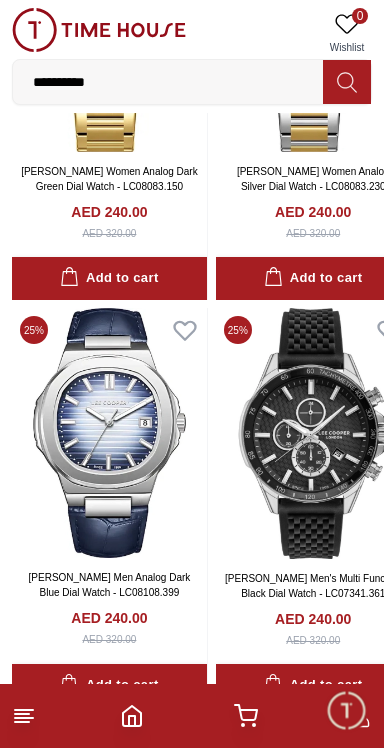 click on "Add to cart" at bounding box center (109, -940) 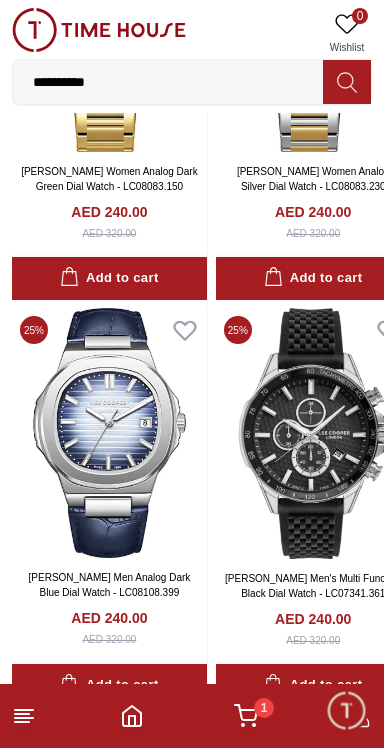 click on "Add to cart" at bounding box center [109, -940] 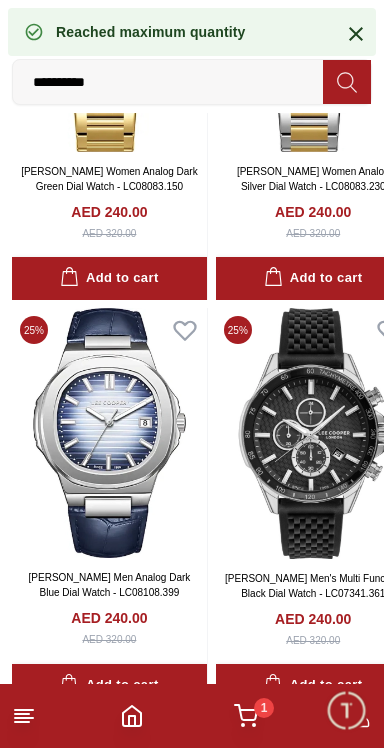 click on "Reached maximum quantity" at bounding box center [151, 32] 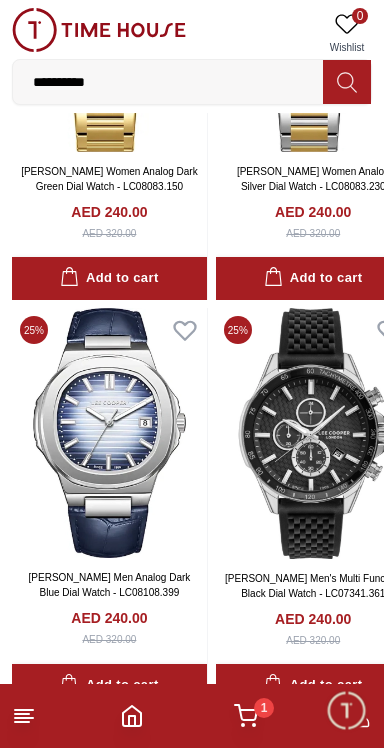 click 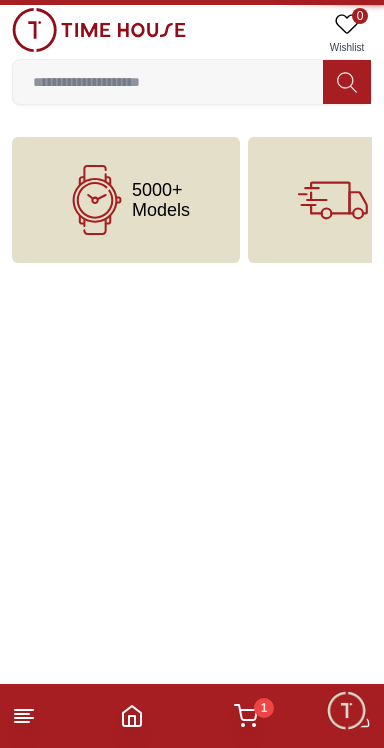 scroll, scrollTop: 0, scrollLeft: 0, axis: both 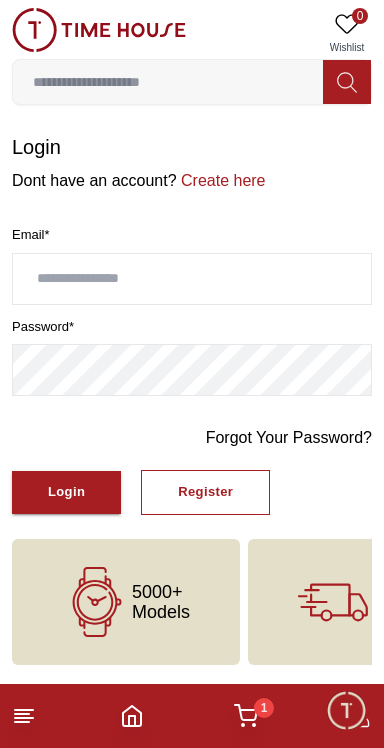 click at bounding box center (192, 279) 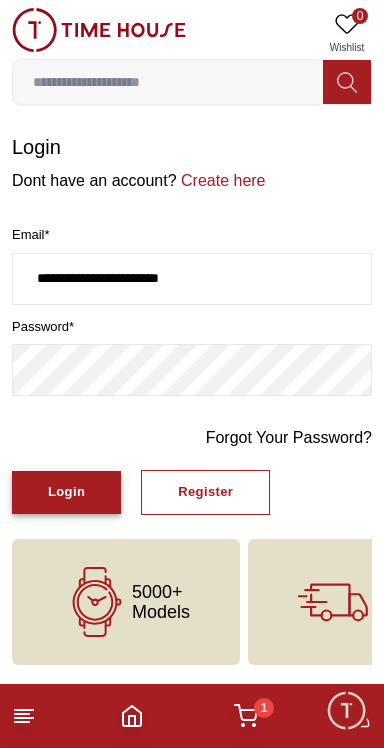 type on "**********" 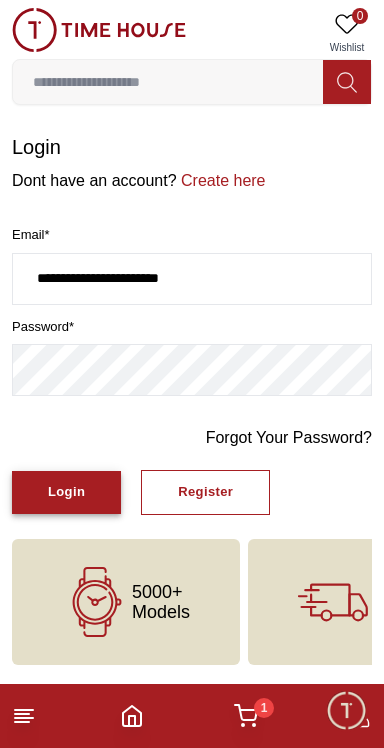 click on "Login" at bounding box center (66, 492) 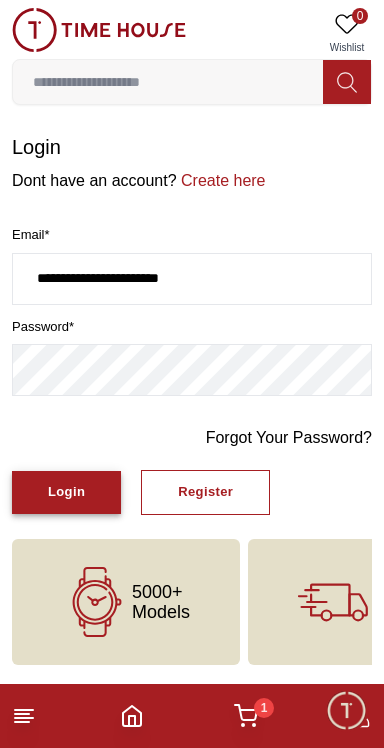 scroll, scrollTop: 8, scrollLeft: 0, axis: vertical 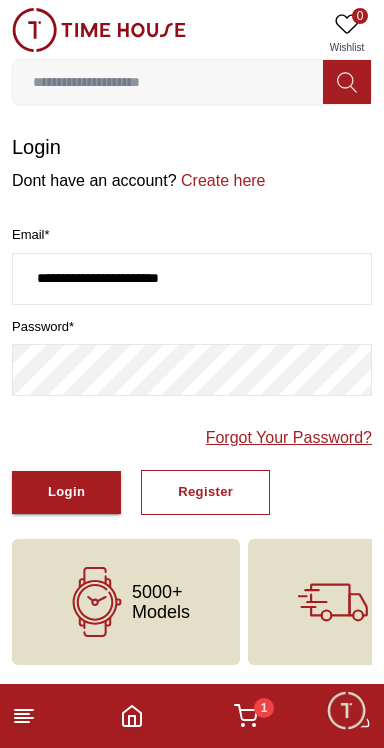 click on "Forgot Your Password?" at bounding box center [289, 438] 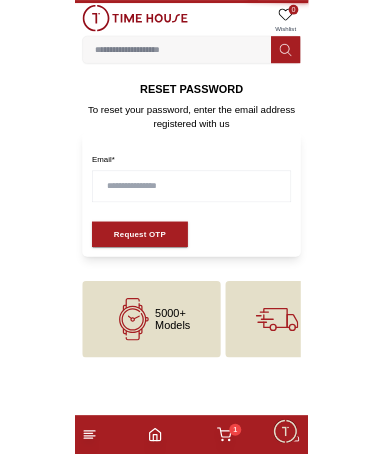 scroll, scrollTop: 0, scrollLeft: 0, axis: both 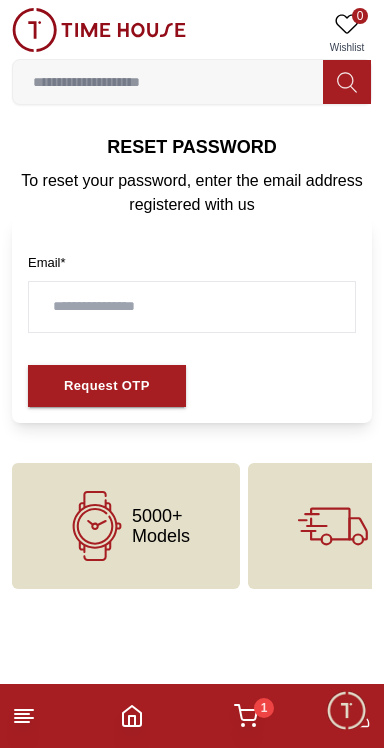 click at bounding box center [192, 307] 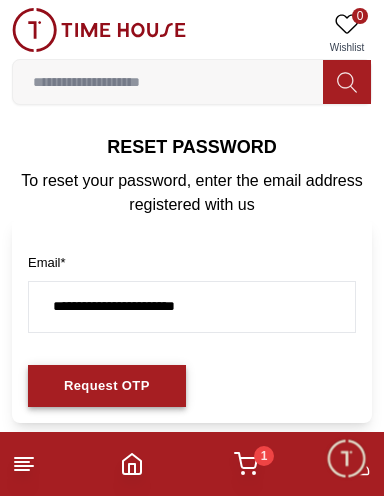 type on "**********" 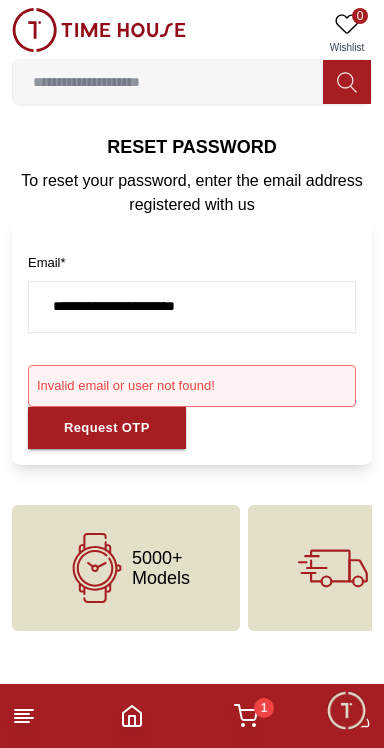 click on "Invalid email or user not found!" at bounding box center [192, 386] 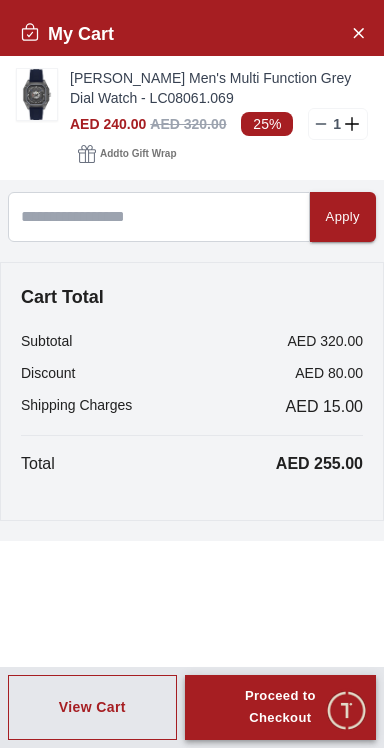 click on "Proceed to Checkout" at bounding box center (280, 708) 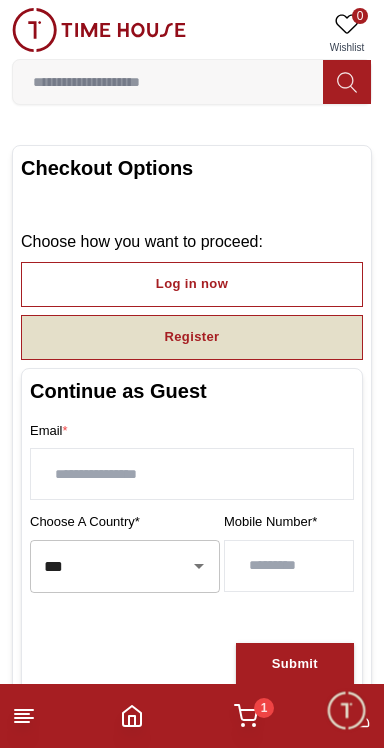 click on "Register" at bounding box center [192, 337] 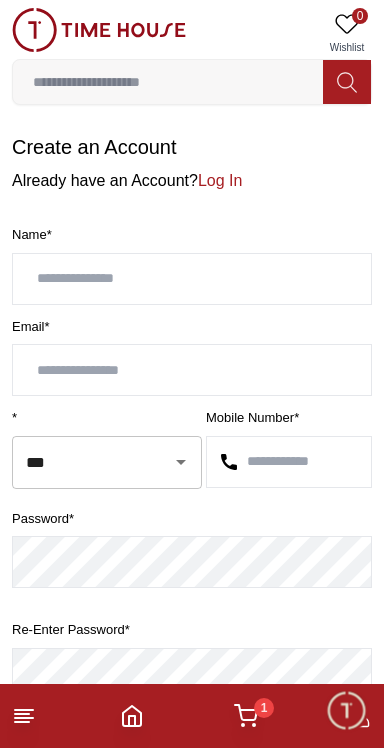 click at bounding box center (192, 279) 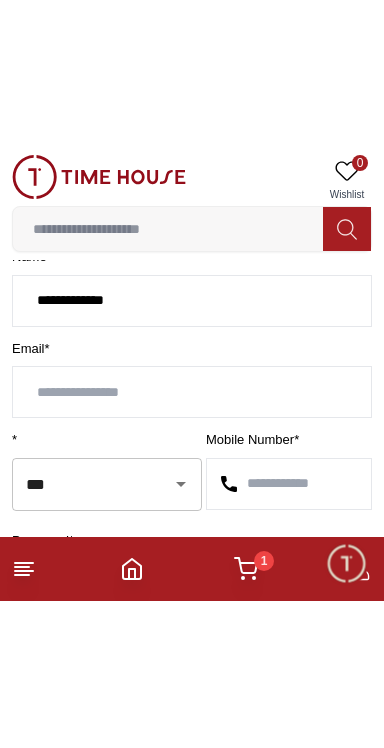 scroll, scrollTop: 125, scrollLeft: 0, axis: vertical 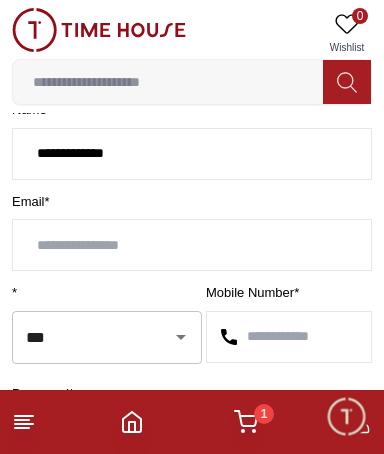 type on "**********" 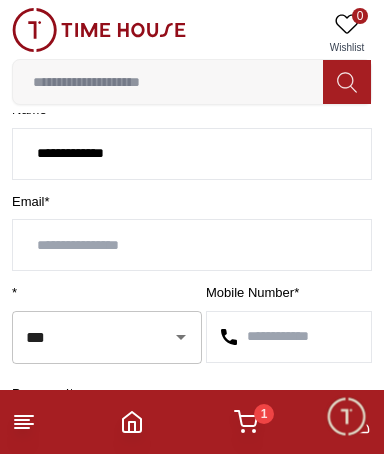 click at bounding box center (192, 245) 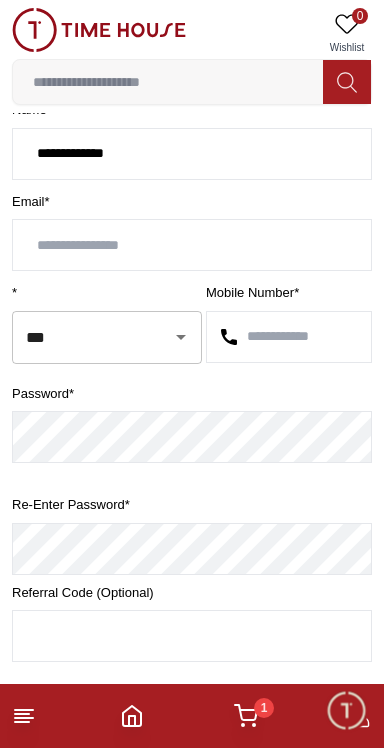 click at bounding box center (192, 245) 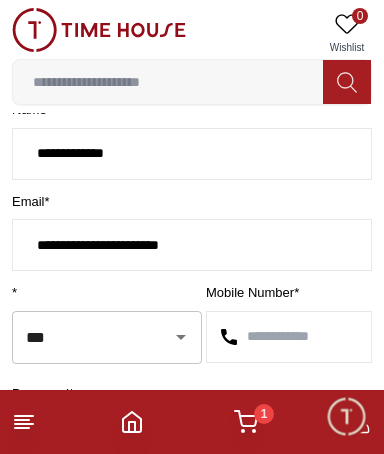 type on "**********" 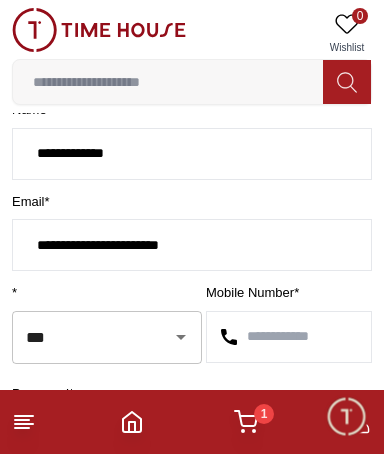 click at bounding box center [289, 337] 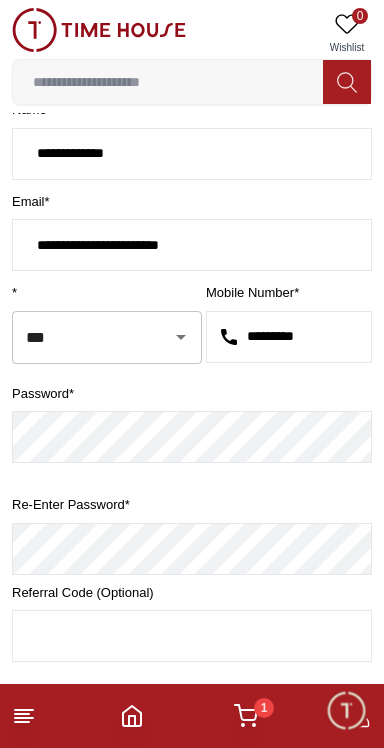 type on "*********" 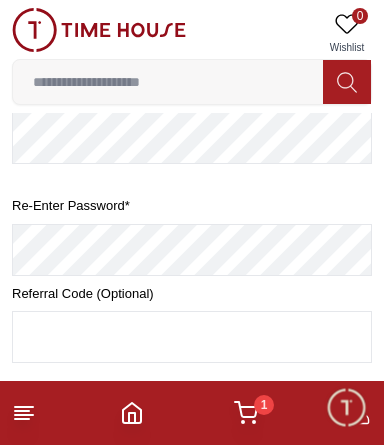 scroll, scrollTop: 419, scrollLeft: 0, axis: vertical 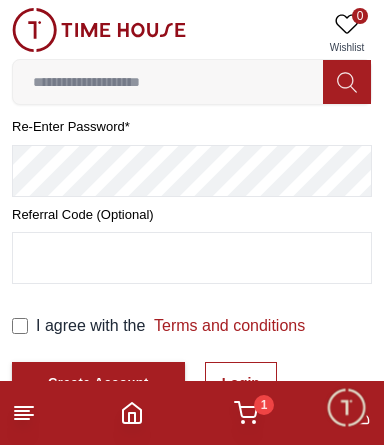 click at bounding box center [192, 258] 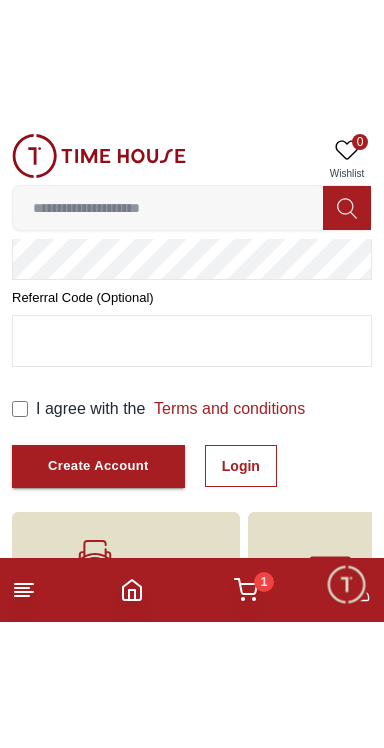scroll, scrollTop: 408, scrollLeft: 0, axis: vertical 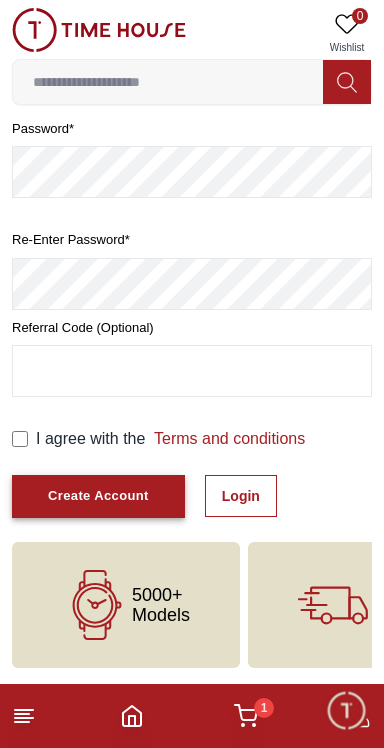 click on "Create Account" at bounding box center [98, 496] 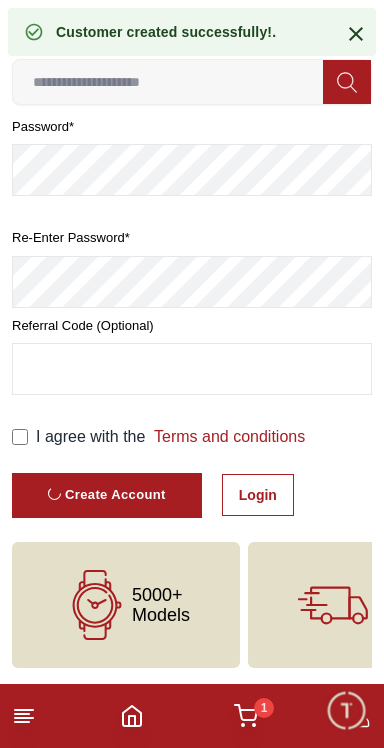 scroll, scrollTop: 0, scrollLeft: 0, axis: both 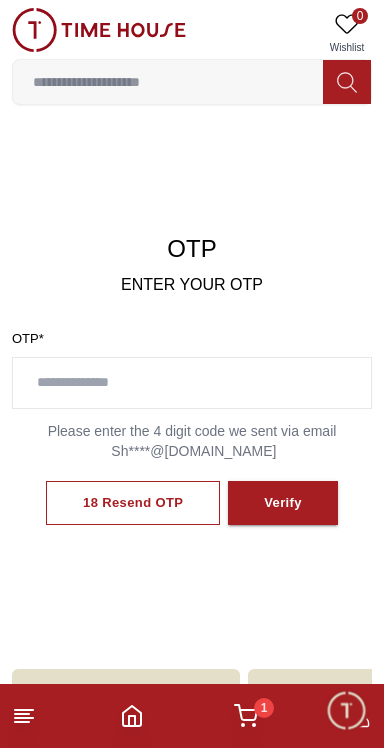 click at bounding box center [192, 383] 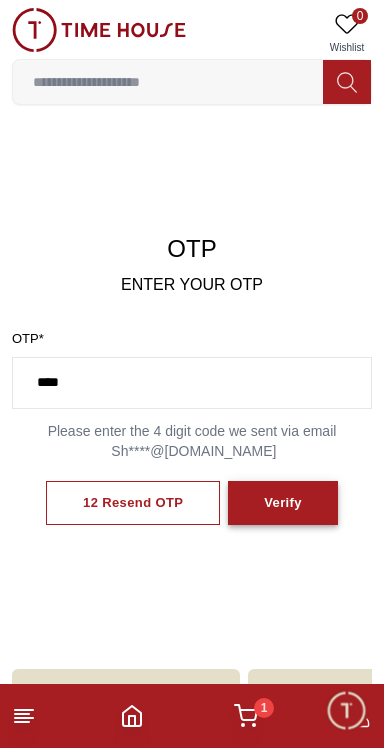 type on "****" 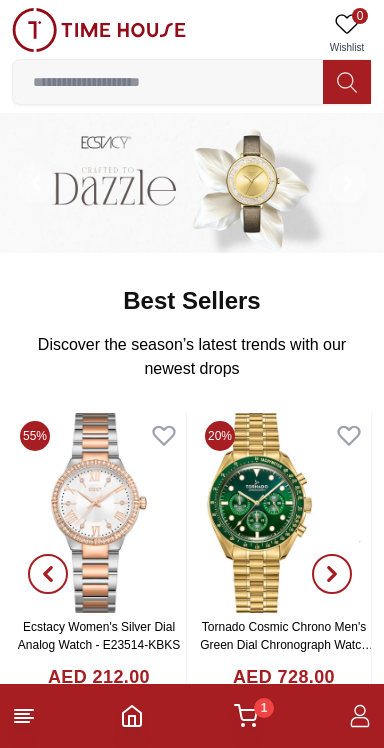 scroll, scrollTop: 0, scrollLeft: 0, axis: both 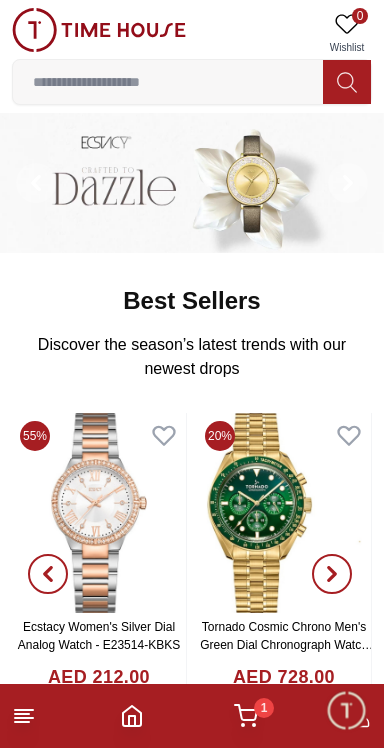 click 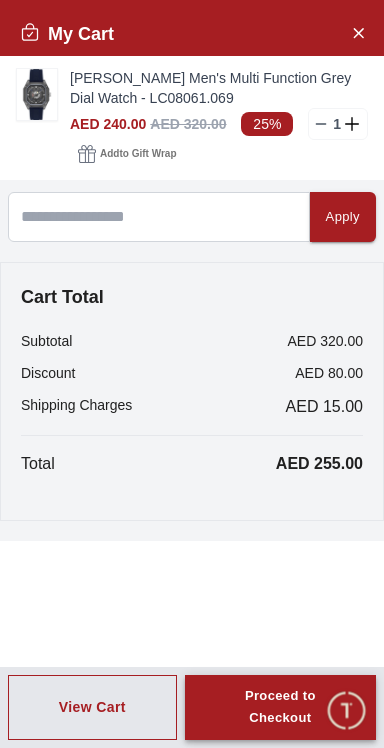 click on "Proceed to Checkout" at bounding box center (280, 708) 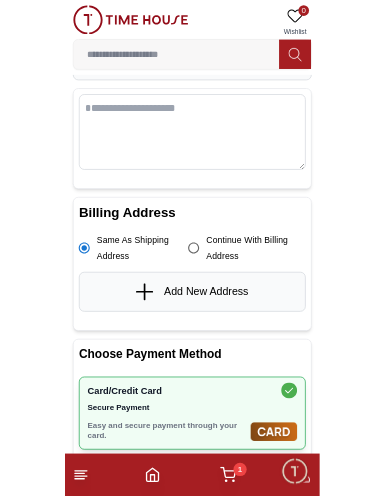 scroll, scrollTop: 0, scrollLeft: 0, axis: both 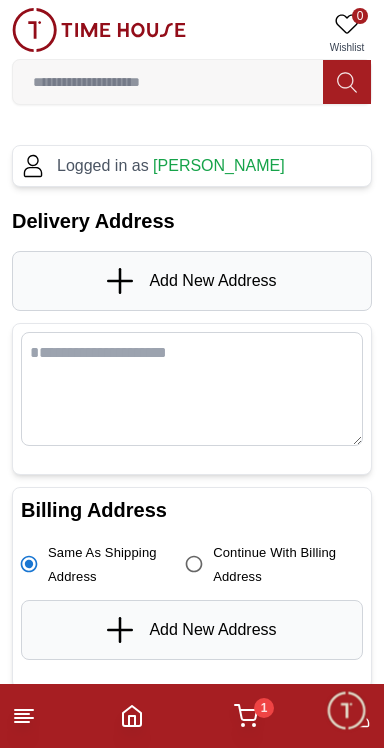 click on "Add New Address" at bounding box center [212, 281] 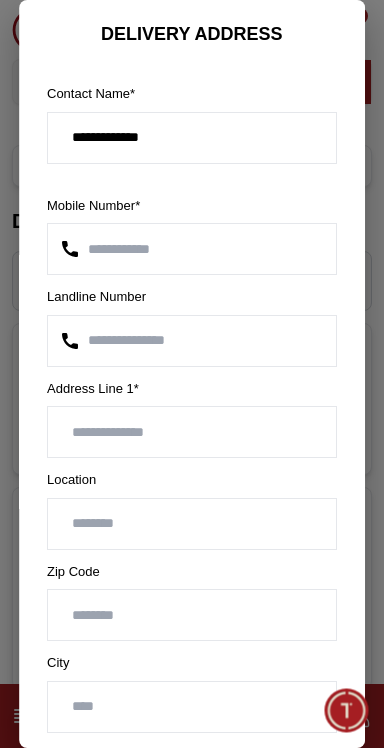 click at bounding box center (192, 341) 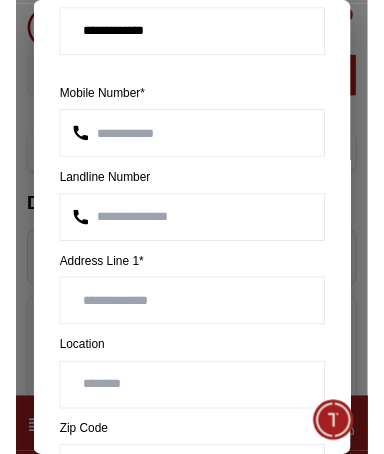 scroll, scrollTop: 100, scrollLeft: 0, axis: vertical 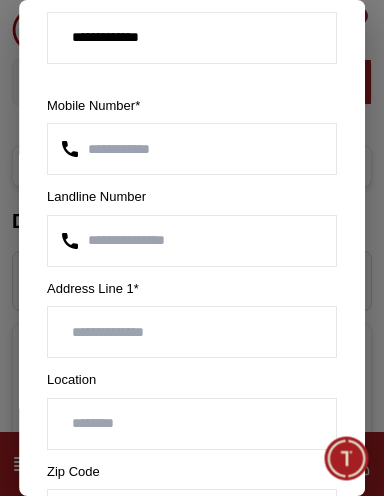 type on "*********" 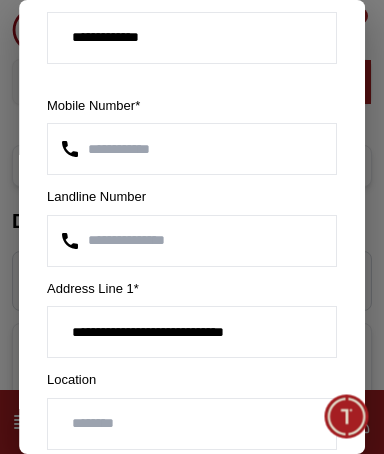 click on "**********" at bounding box center (192, 332) 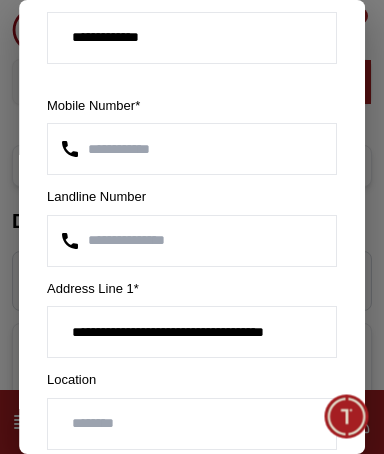 scroll, scrollTop: 0, scrollLeft: 6, axis: horizontal 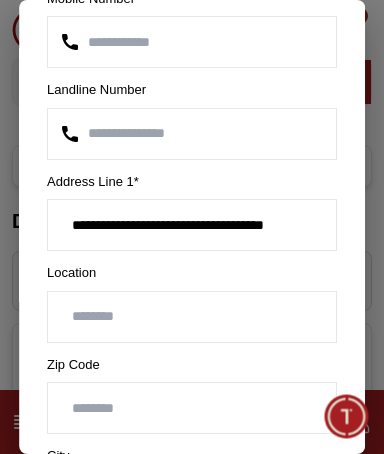 type on "**********" 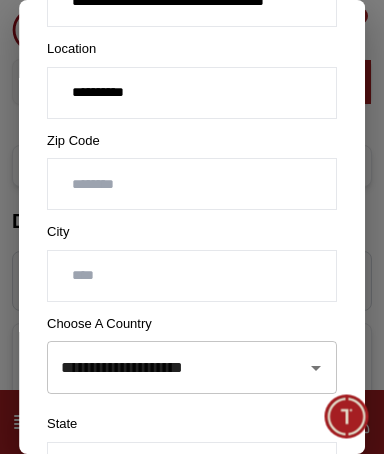 scroll, scrollTop: 444, scrollLeft: 0, axis: vertical 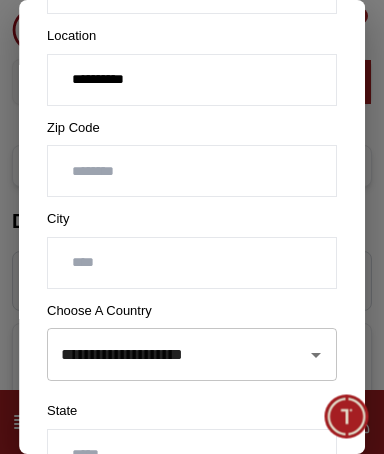 type on "**********" 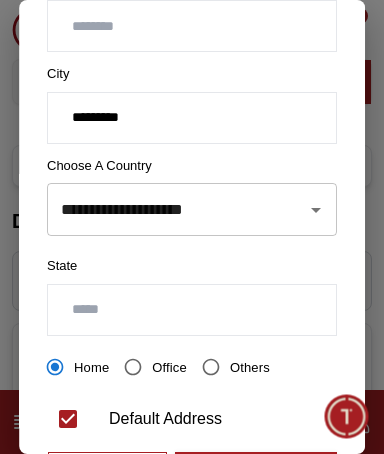 scroll, scrollTop: 590, scrollLeft: 0, axis: vertical 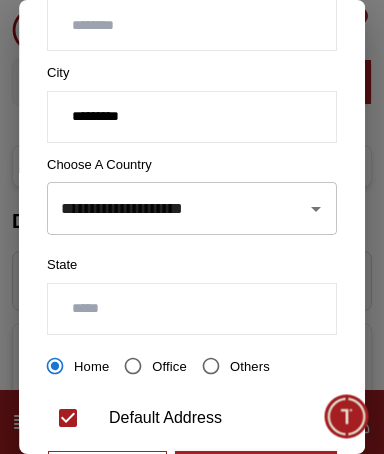 type on "*********" 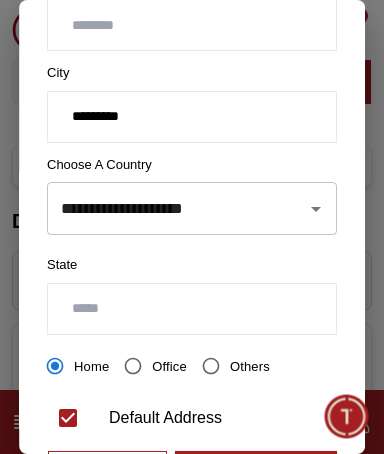 click at bounding box center [192, 309] 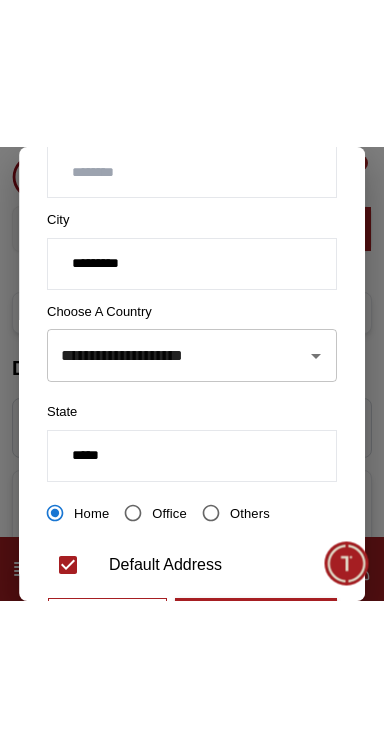 scroll, scrollTop: 728, scrollLeft: 0, axis: vertical 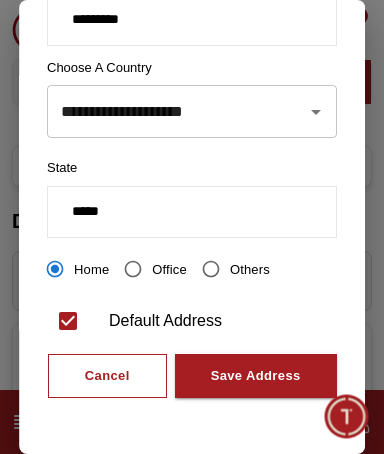 type on "*****" 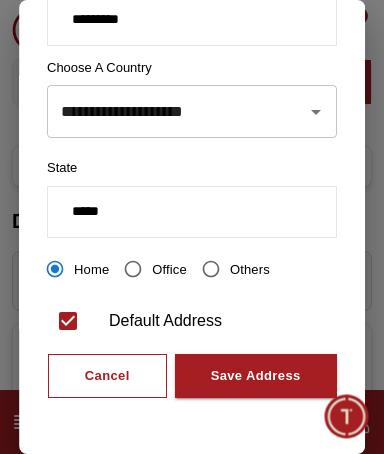 click on "office" at bounding box center [169, 269] 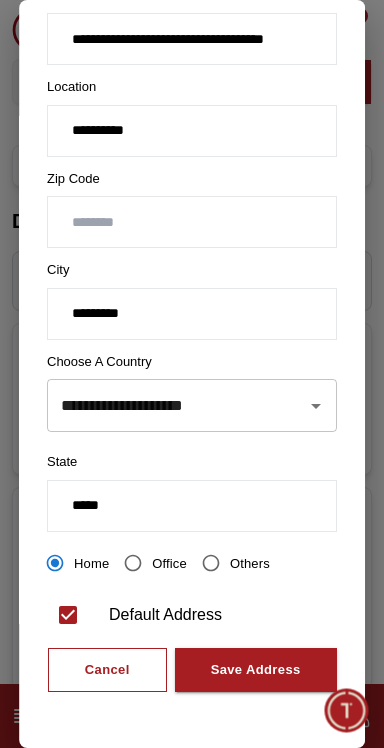 scroll, scrollTop: 433, scrollLeft: 0, axis: vertical 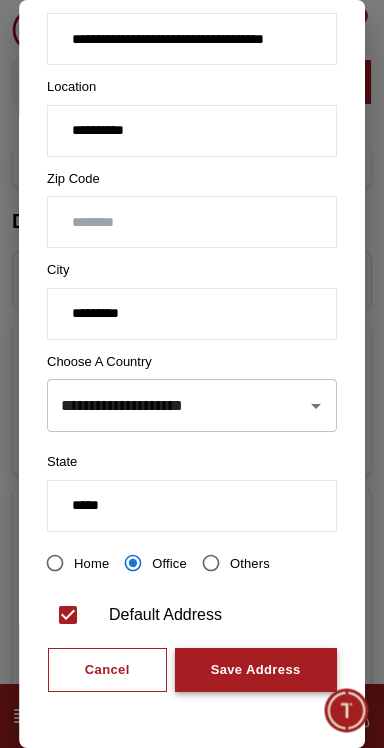 click on "Save Address" at bounding box center [256, 670] 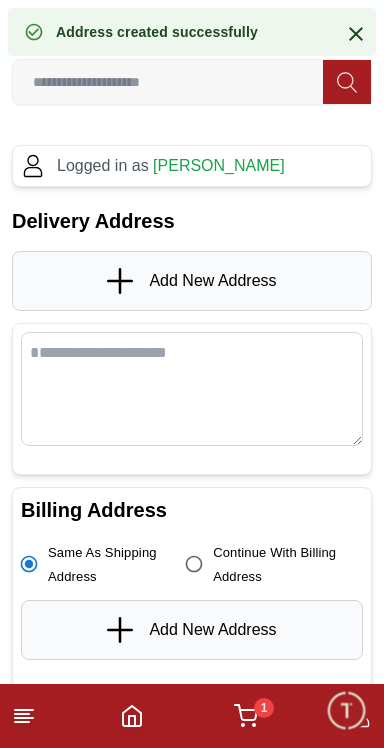 scroll, scrollTop: 0, scrollLeft: 0, axis: both 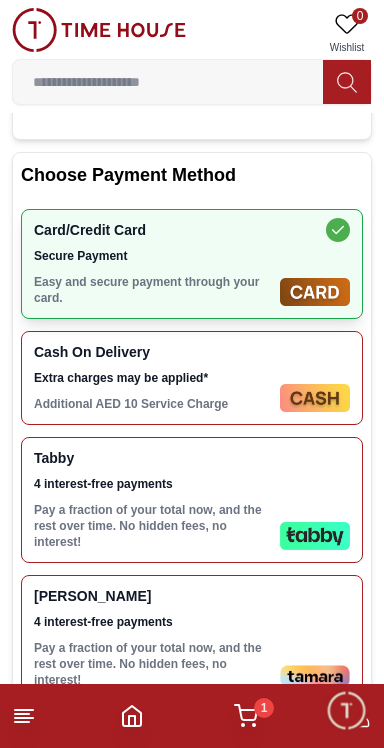 click at bounding box center (315, 536) 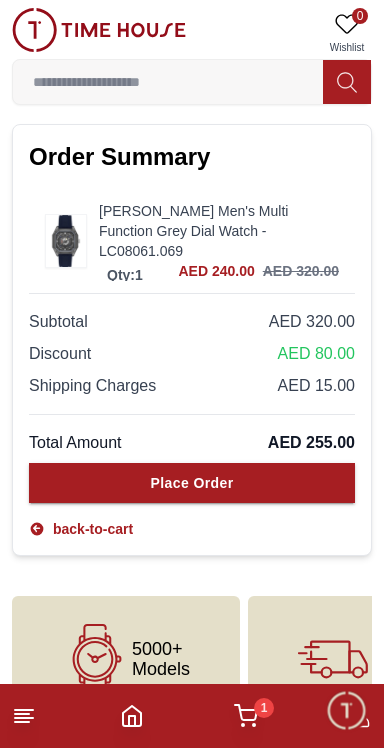 scroll, scrollTop: 1376, scrollLeft: 0, axis: vertical 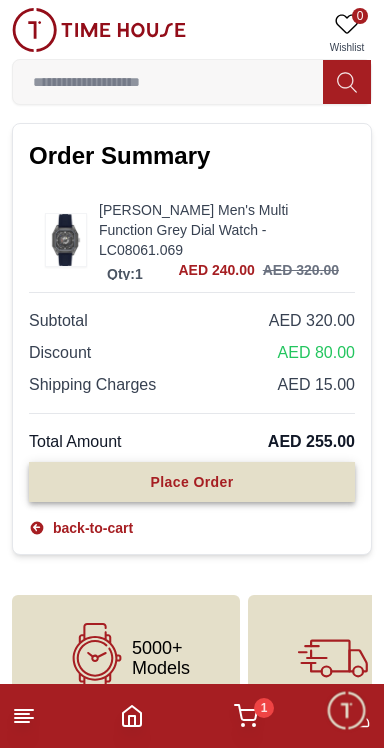 click on "Place Order" at bounding box center [192, 482] 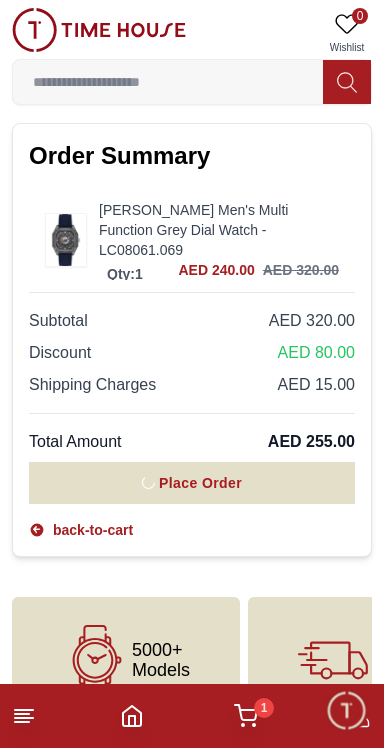 scroll, scrollTop: 0, scrollLeft: 0, axis: both 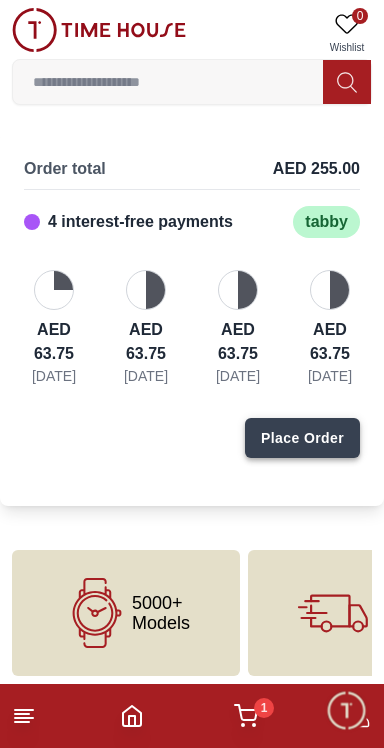 click on "Place Order" at bounding box center (302, 438) 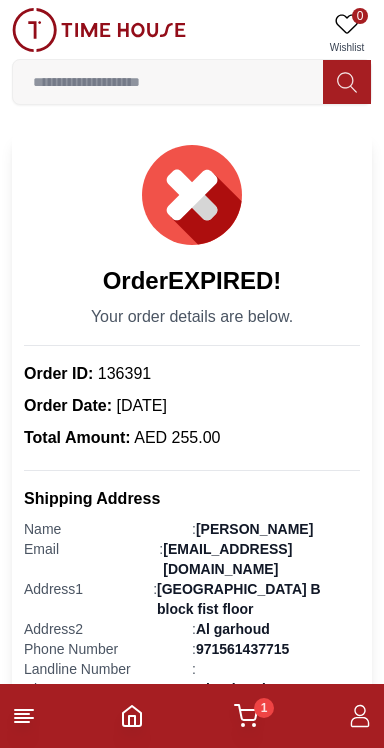 scroll, scrollTop: 0, scrollLeft: 0, axis: both 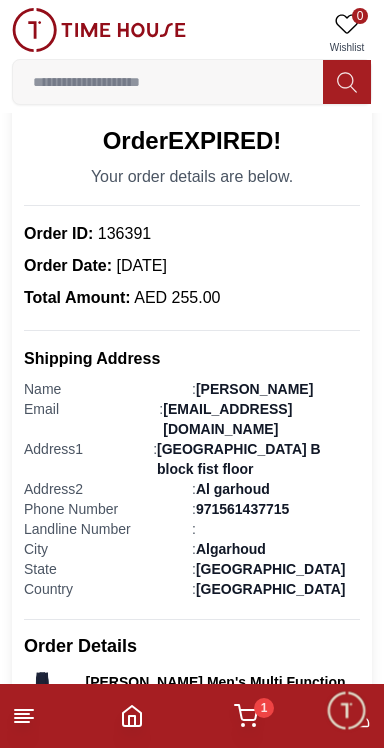 click on "1" at bounding box center (192, 716) 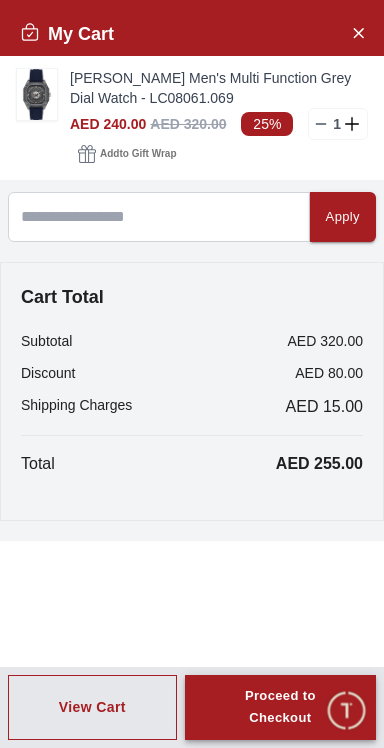 click on "Proceed to Checkout" at bounding box center (280, 708) 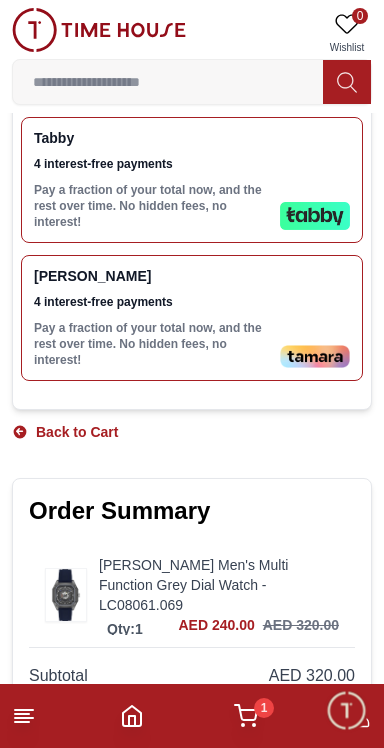 scroll, scrollTop: 1020, scrollLeft: 0, axis: vertical 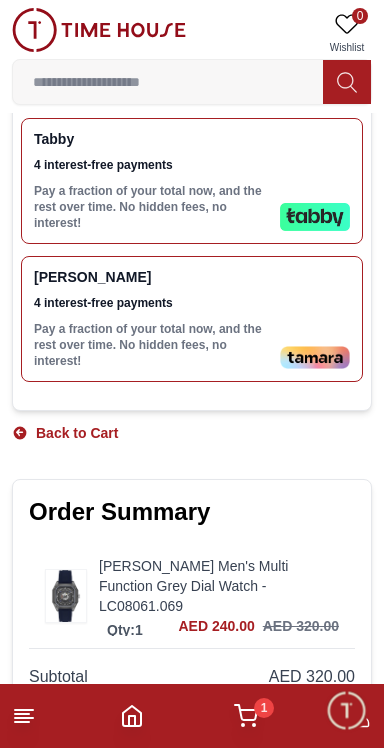 click on "Tabby 4 interest-free payments Pay a fraction of your total now, and the rest over time. No hidden fees, no interest!" at bounding box center (192, 181) 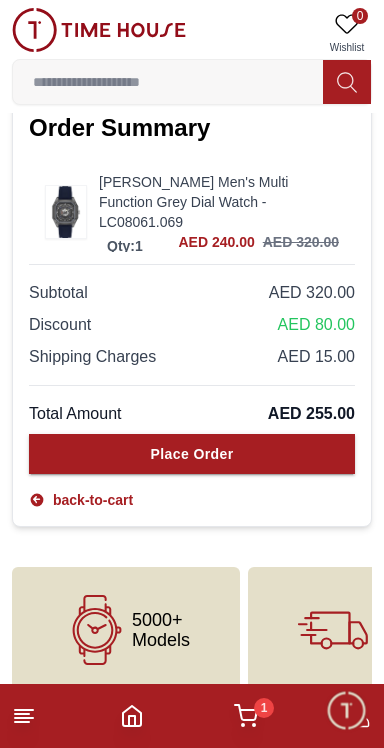 scroll, scrollTop: 1467, scrollLeft: 0, axis: vertical 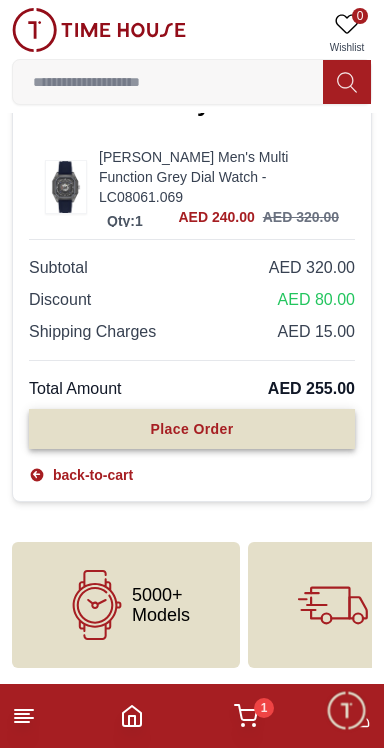 click on "Place Order" at bounding box center (192, 429) 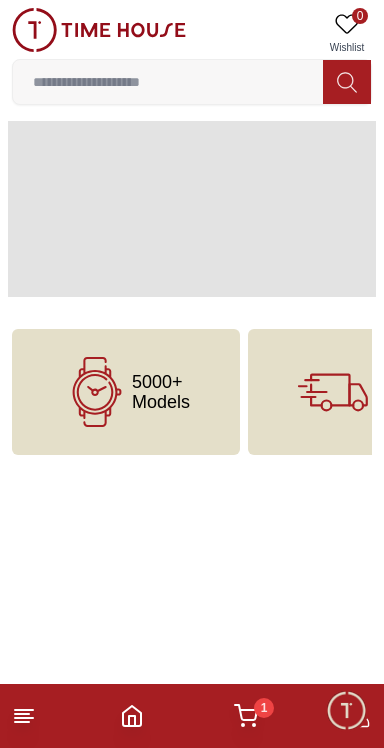scroll, scrollTop: 0, scrollLeft: 0, axis: both 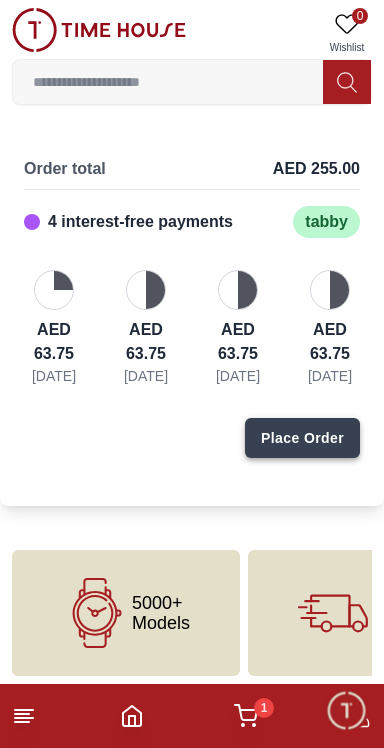 click on "Place Order" at bounding box center [302, 438] 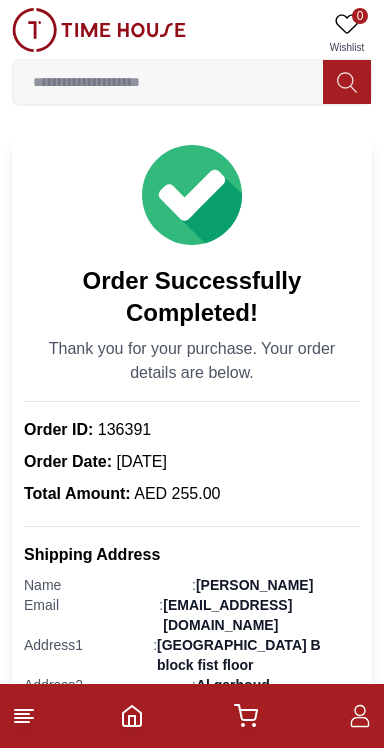 scroll, scrollTop: 0, scrollLeft: 0, axis: both 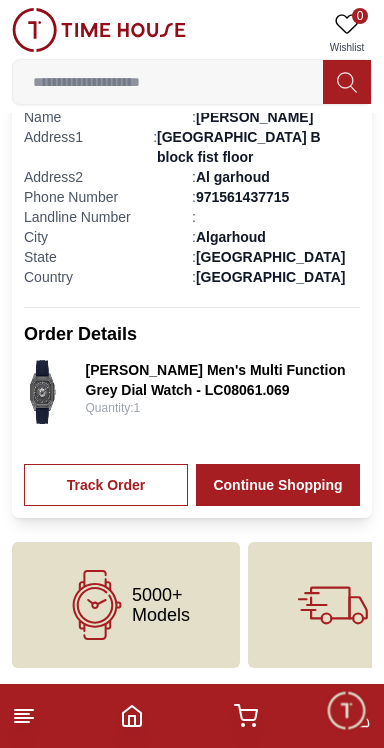 click at bounding box center [43, 392] 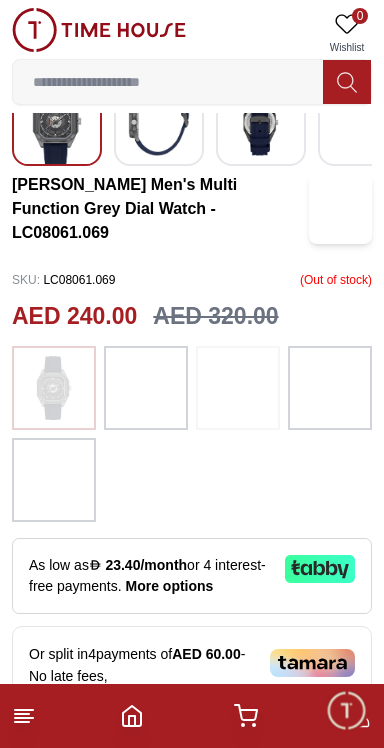 scroll, scrollTop: 551, scrollLeft: 0, axis: vertical 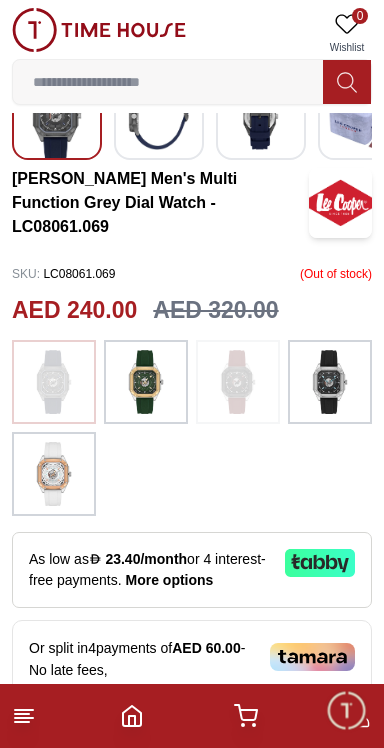 click at bounding box center [330, 382] 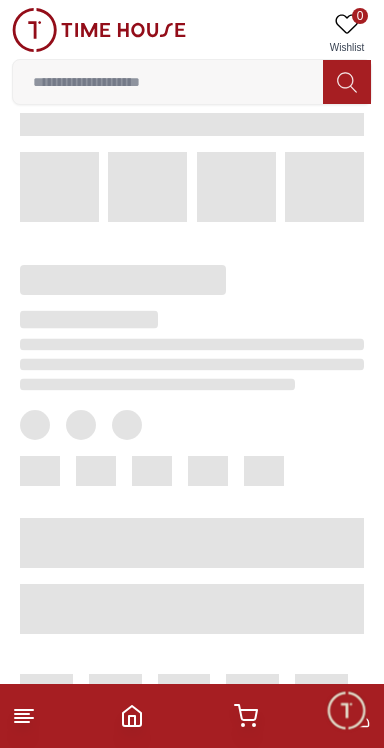 scroll, scrollTop: 295, scrollLeft: 0, axis: vertical 